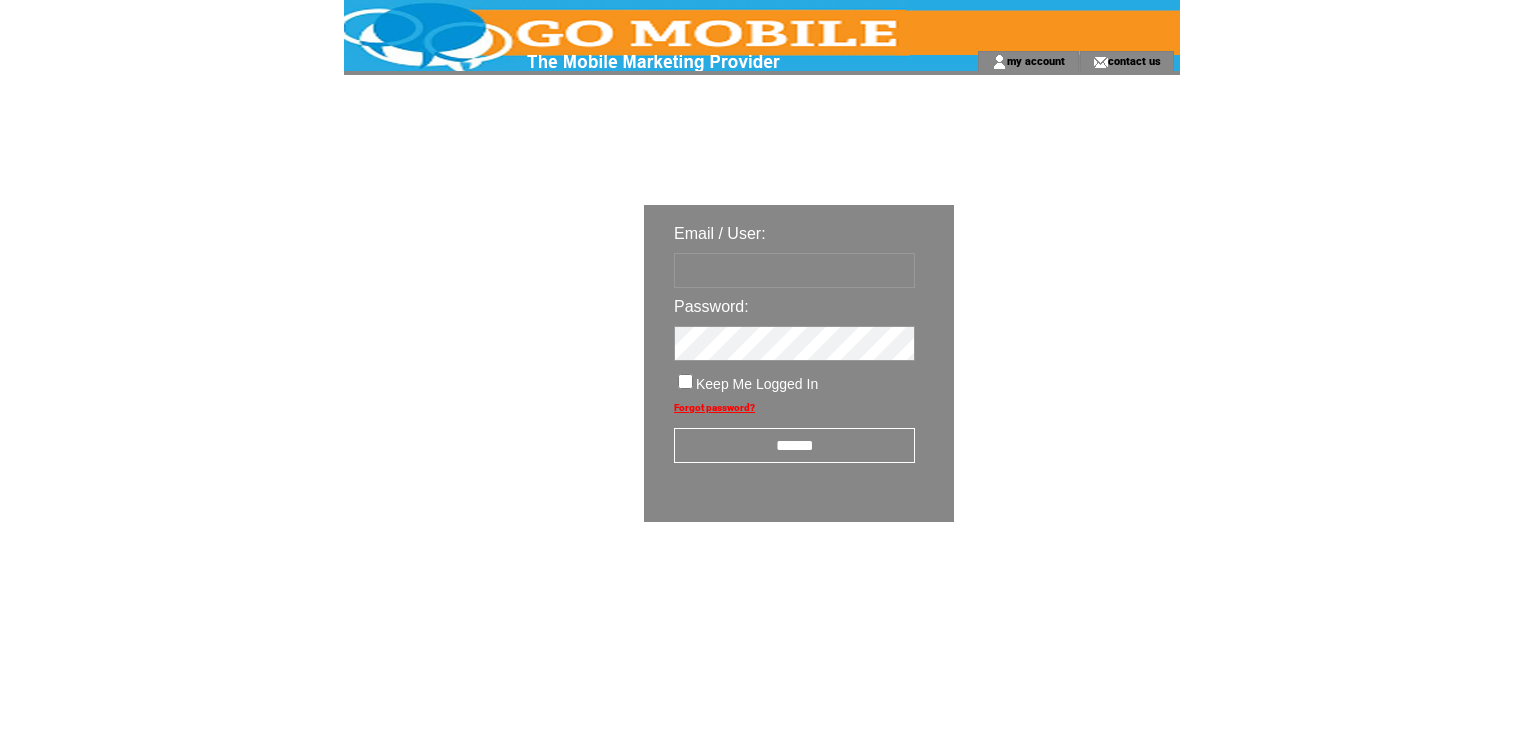 scroll, scrollTop: 0, scrollLeft: 0, axis: both 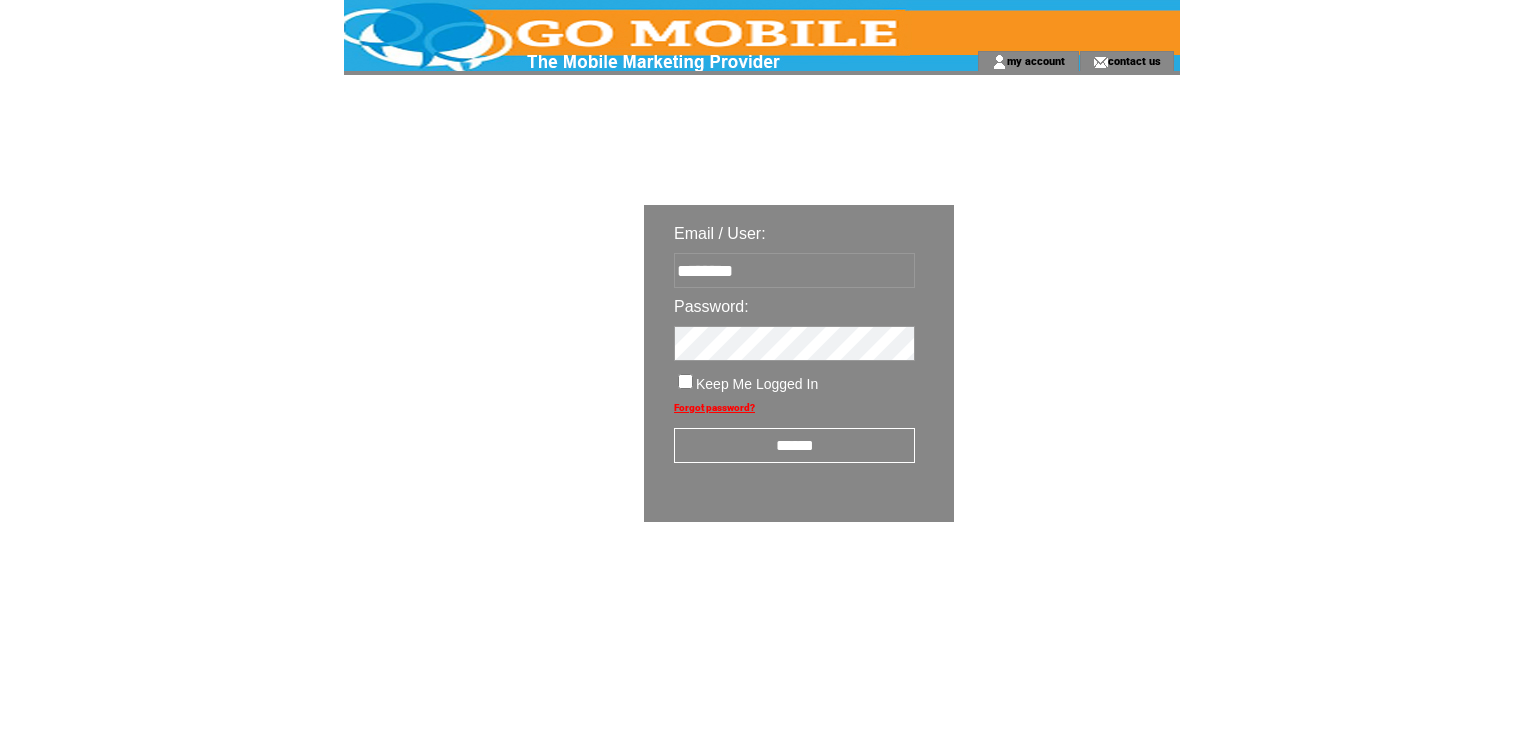 click on "******" at bounding box center (794, 445) 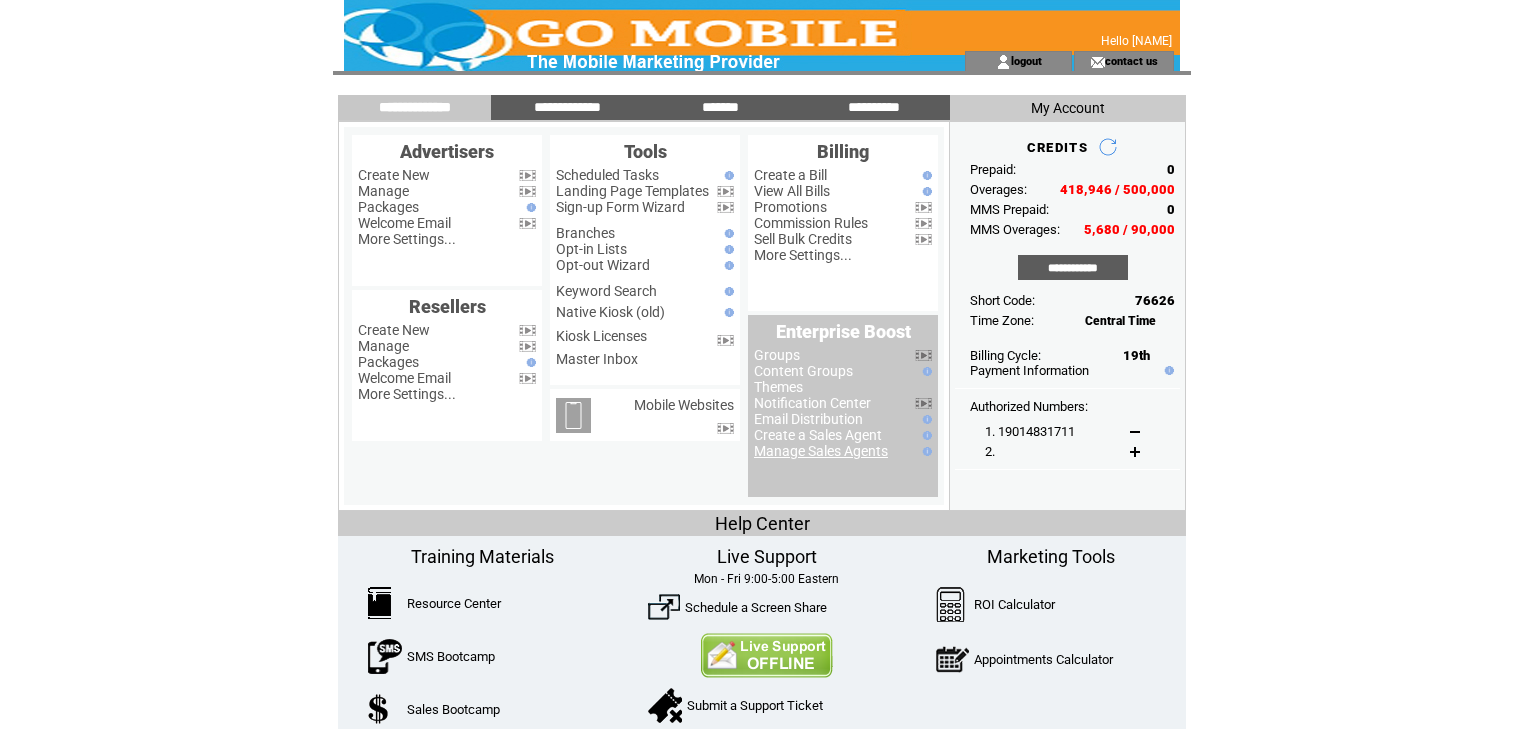 scroll, scrollTop: 0, scrollLeft: 0, axis: both 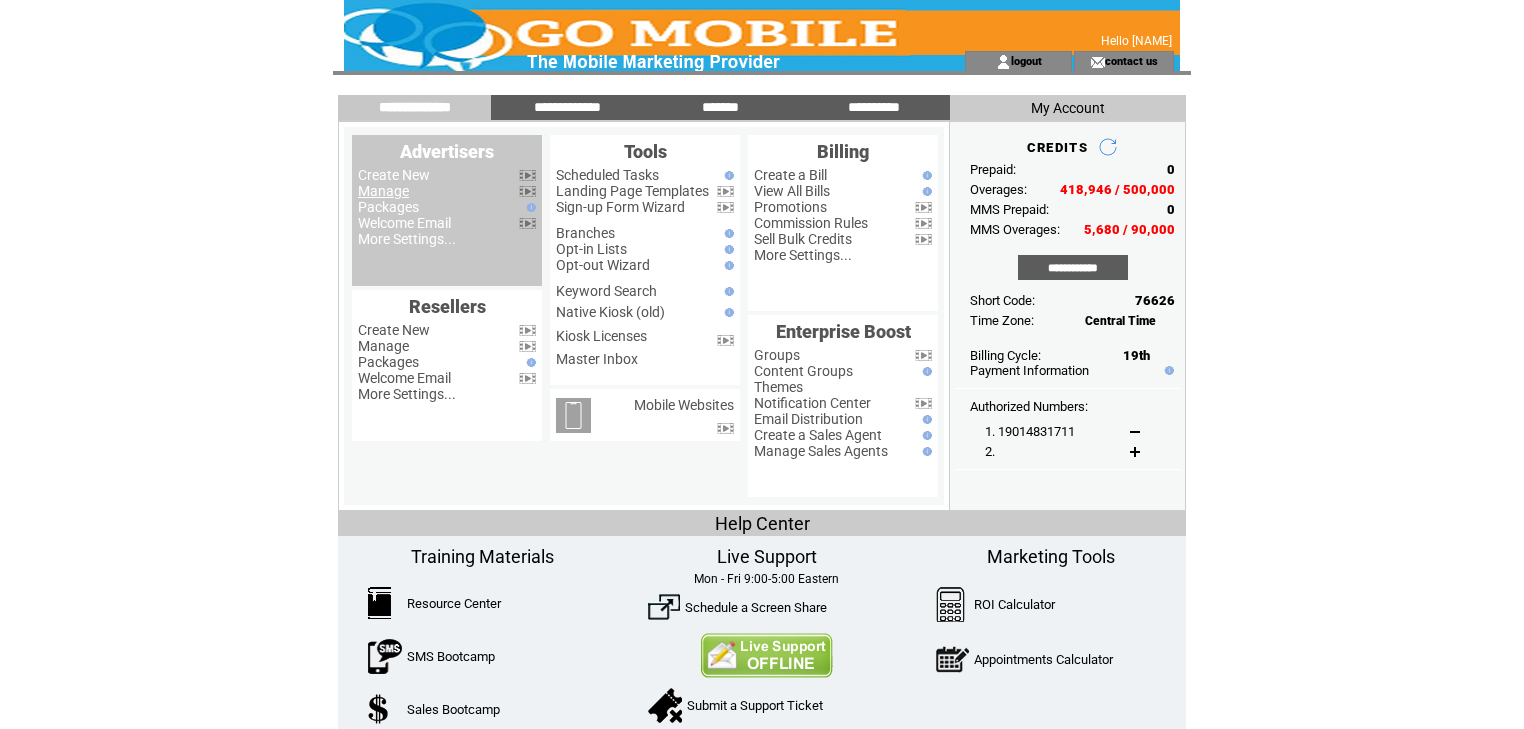 click on "Manage" at bounding box center [383, 191] 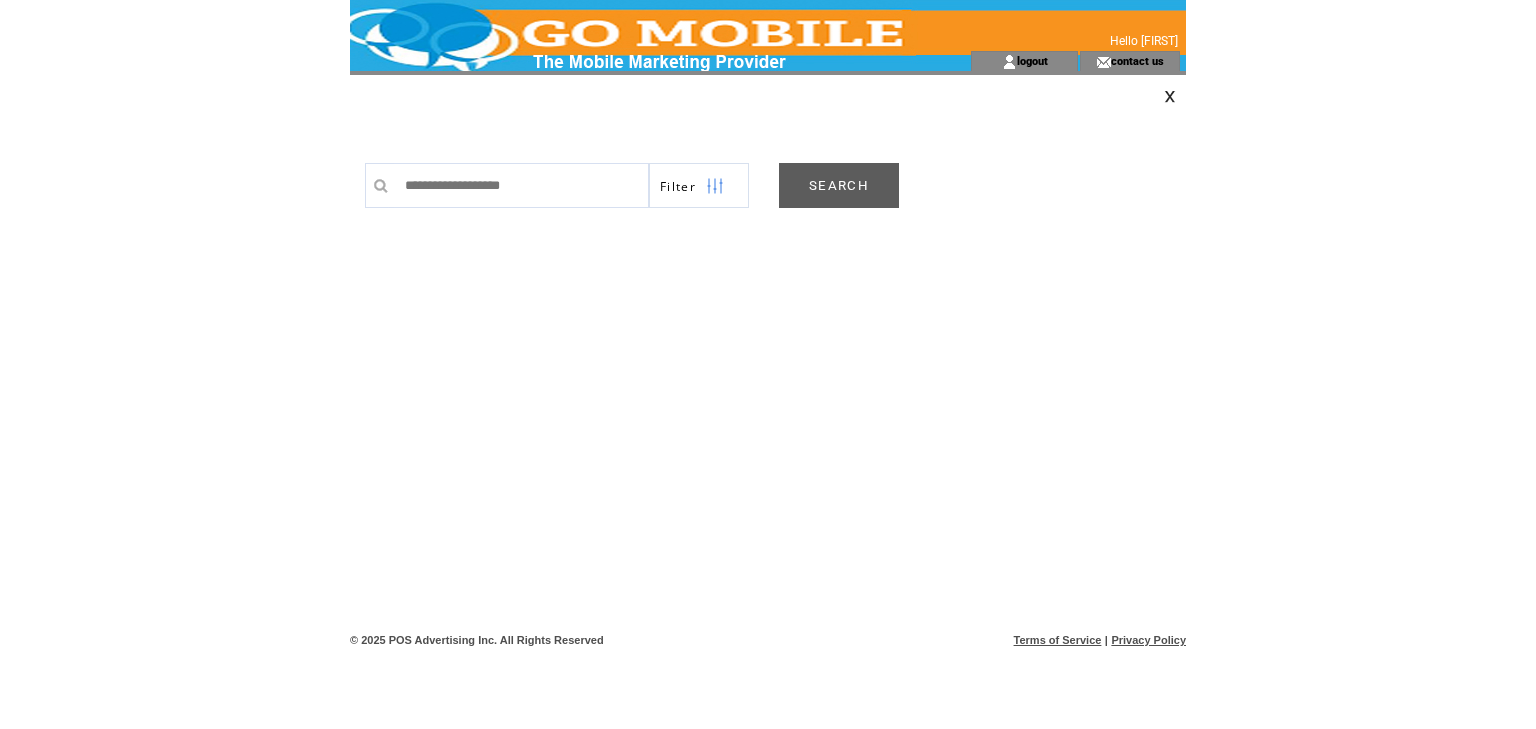 scroll, scrollTop: 0, scrollLeft: 0, axis: both 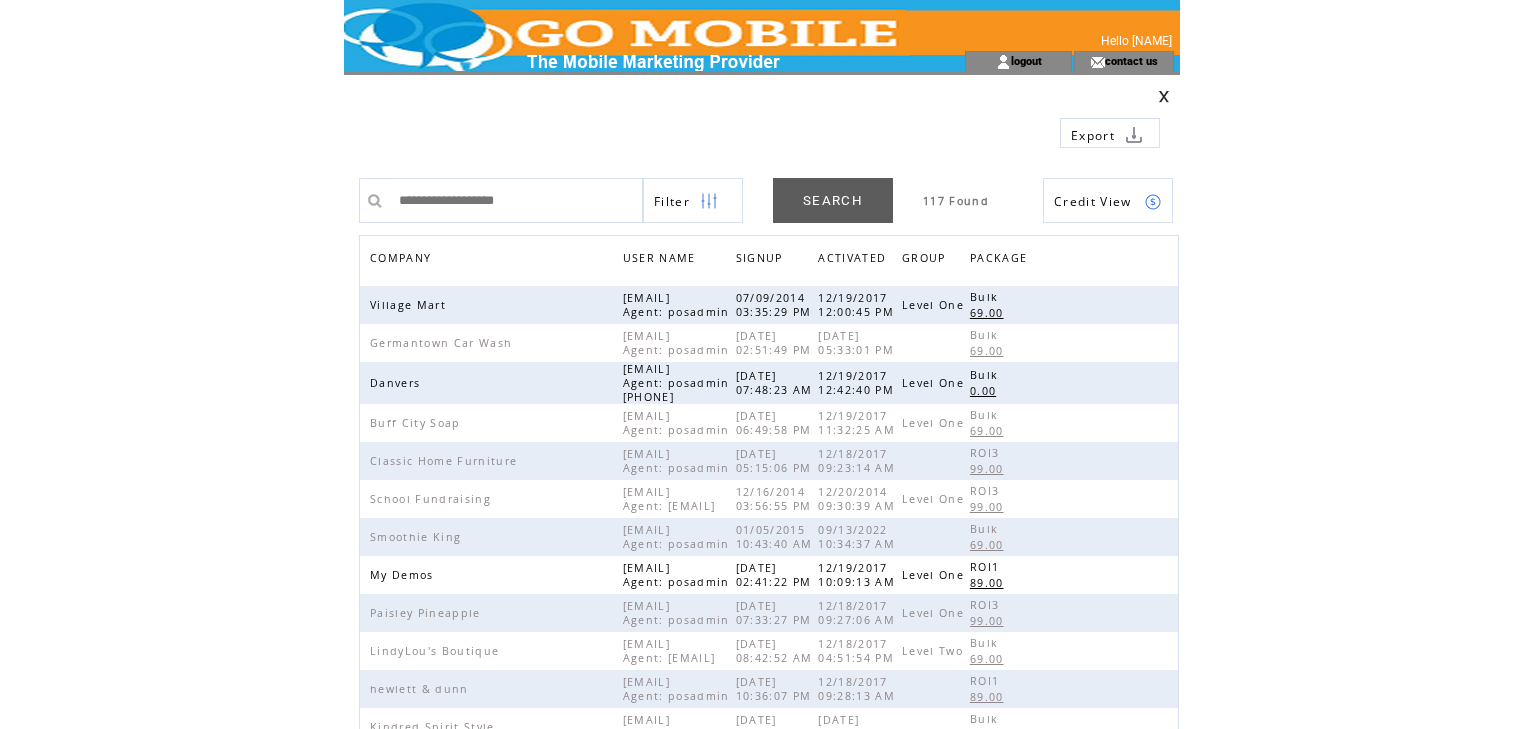 click at bounding box center [709, 201] 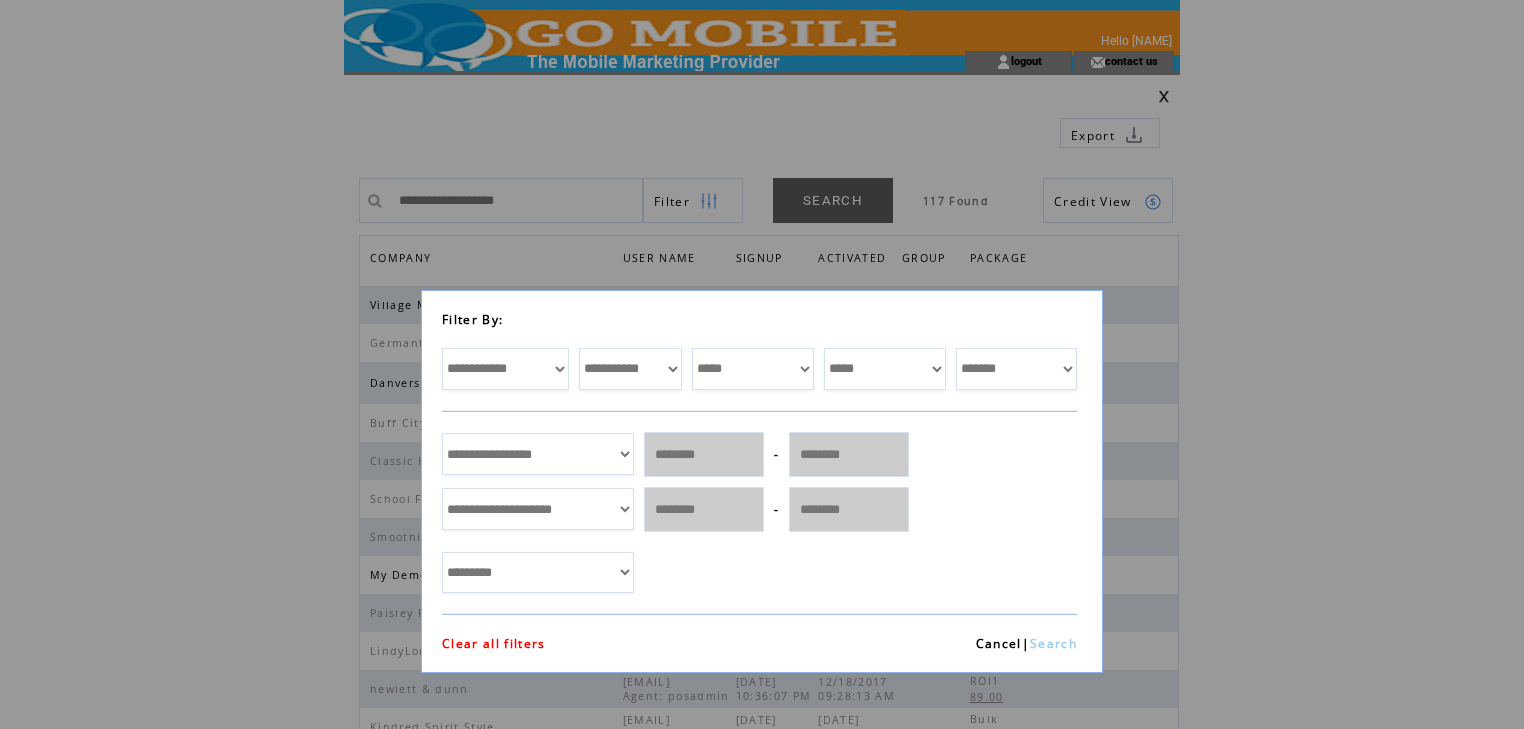 click on "**********" at bounding box center (505, 369) 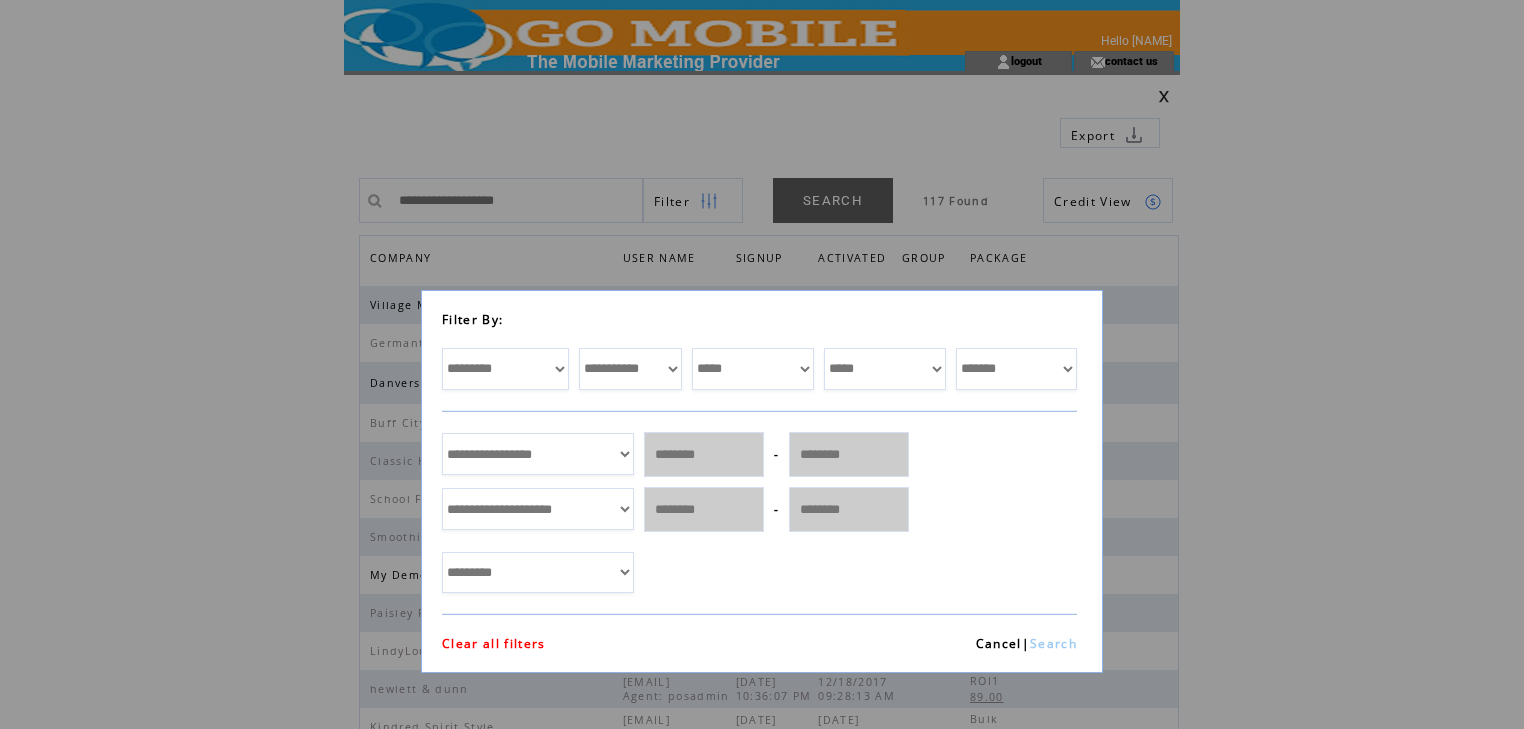 click on "**********" at bounding box center (630, 369) 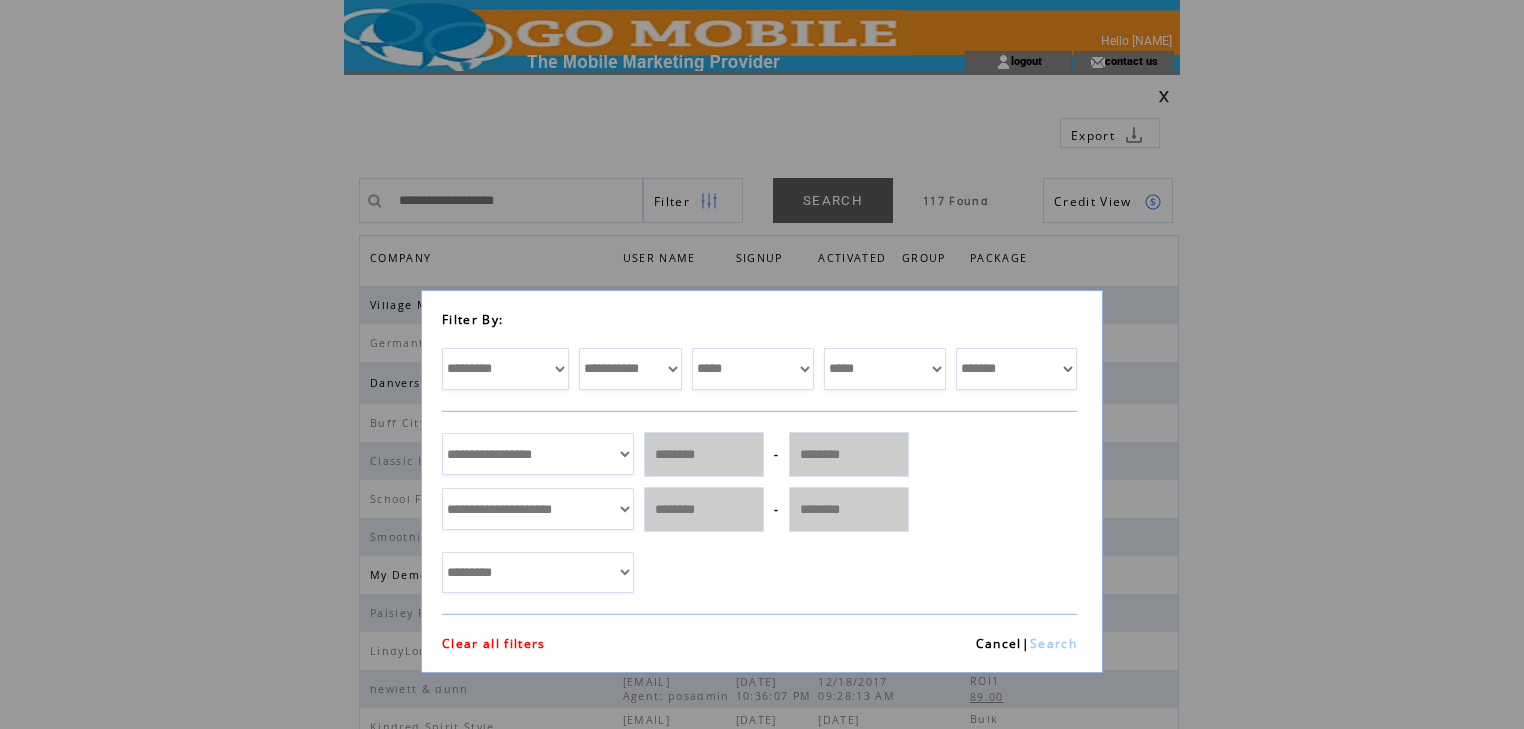 click on "**********" at bounding box center [630, 369] 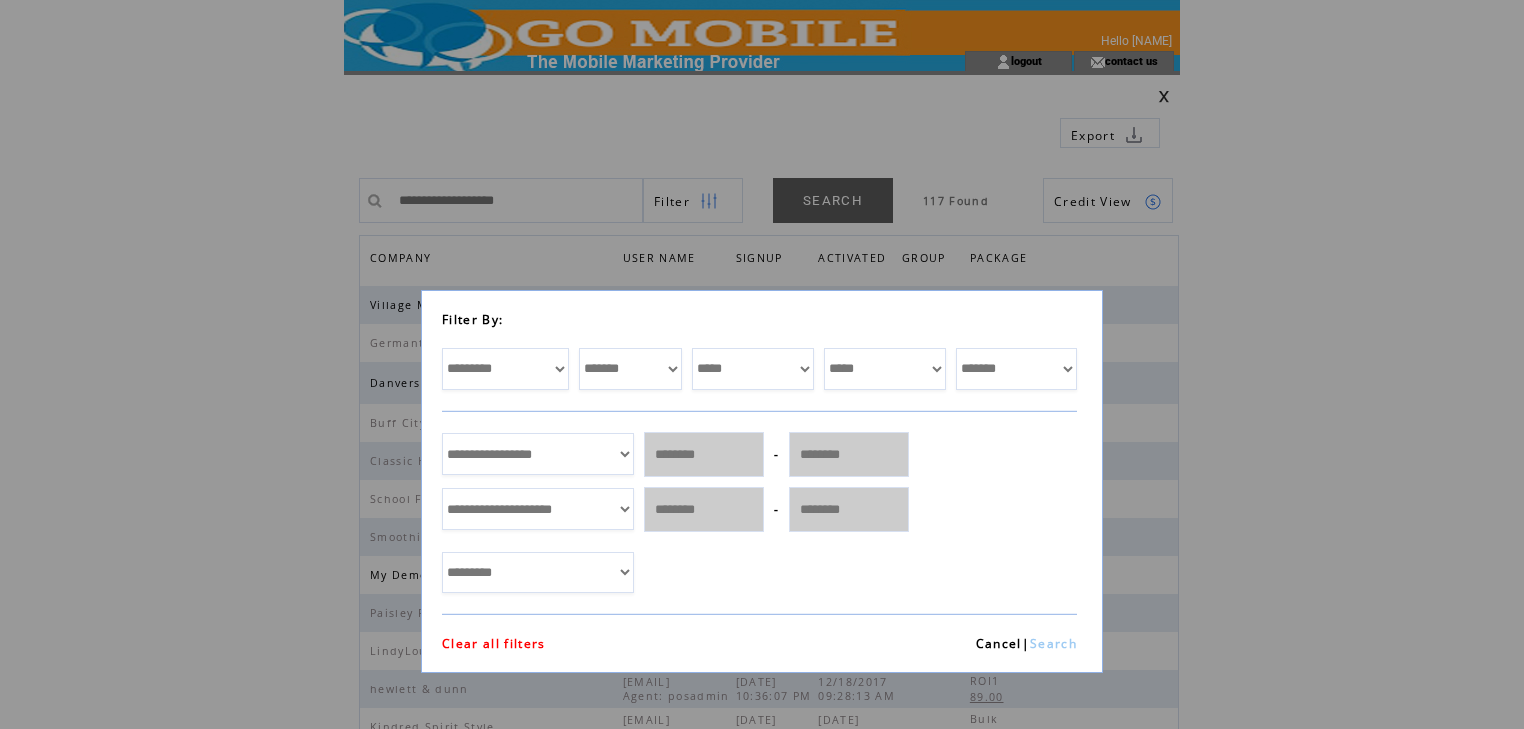 click on "Search" at bounding box center [1053, 643] 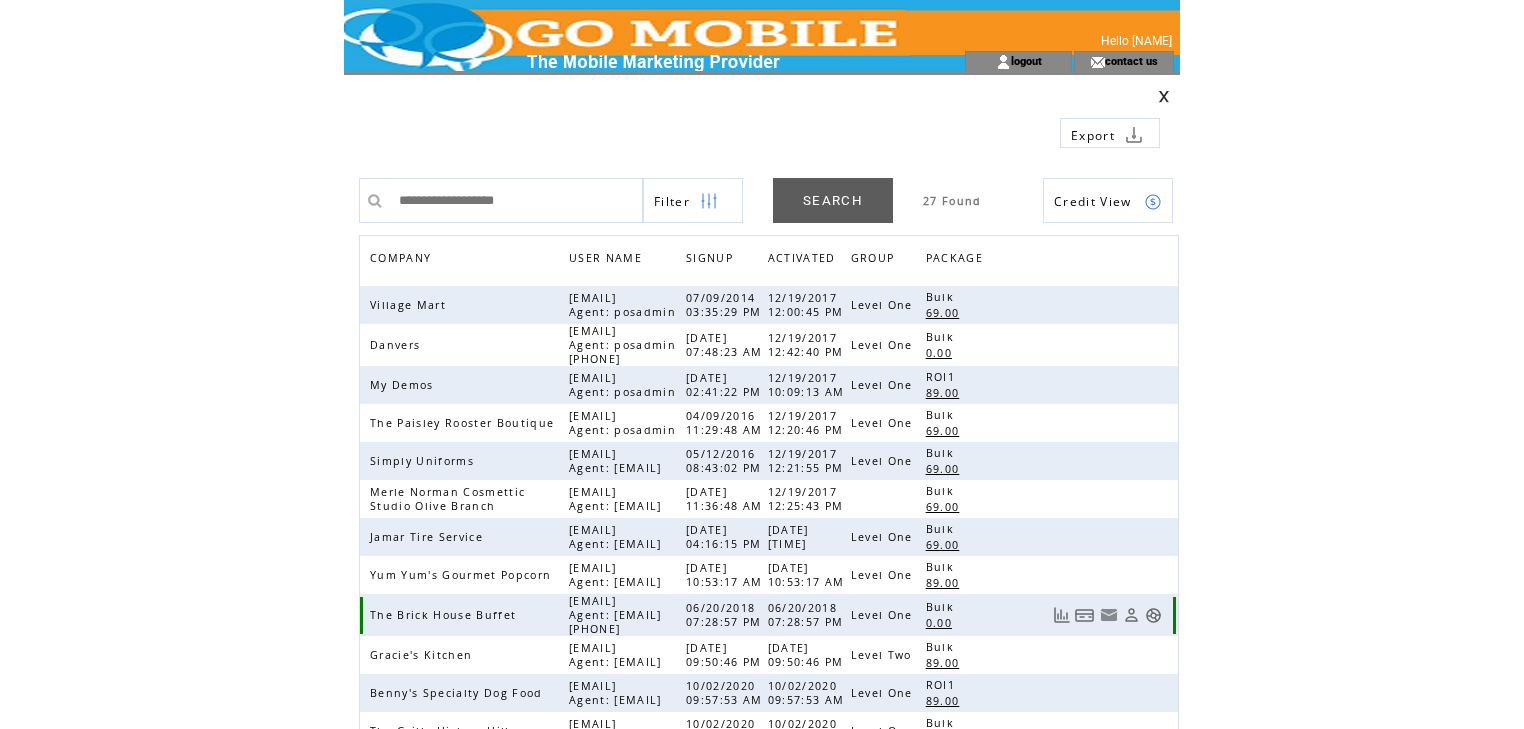 scroll, scrollTop: 0, scrollLeft: 0, axis: both 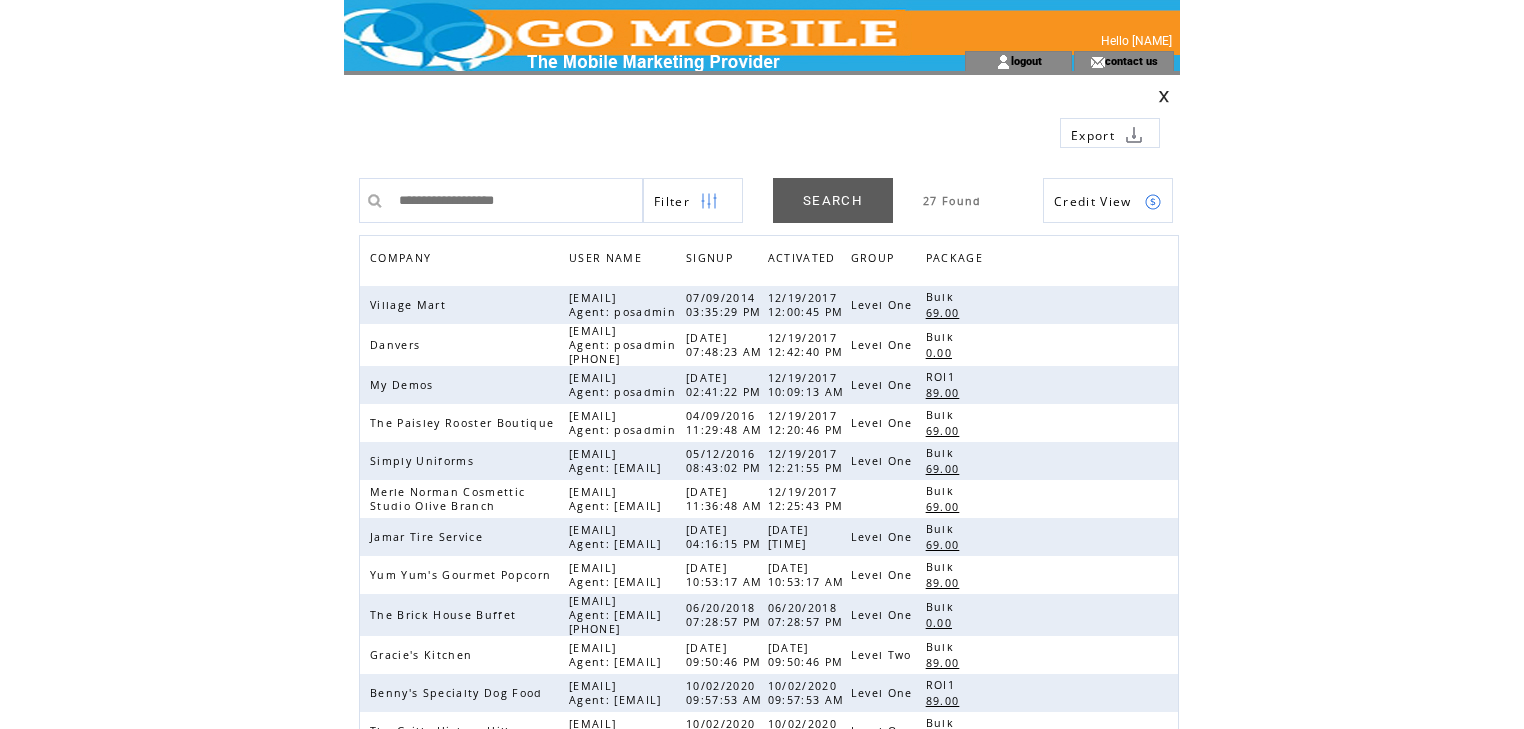 click on "COMPANY" at bounding box center (403, 260) 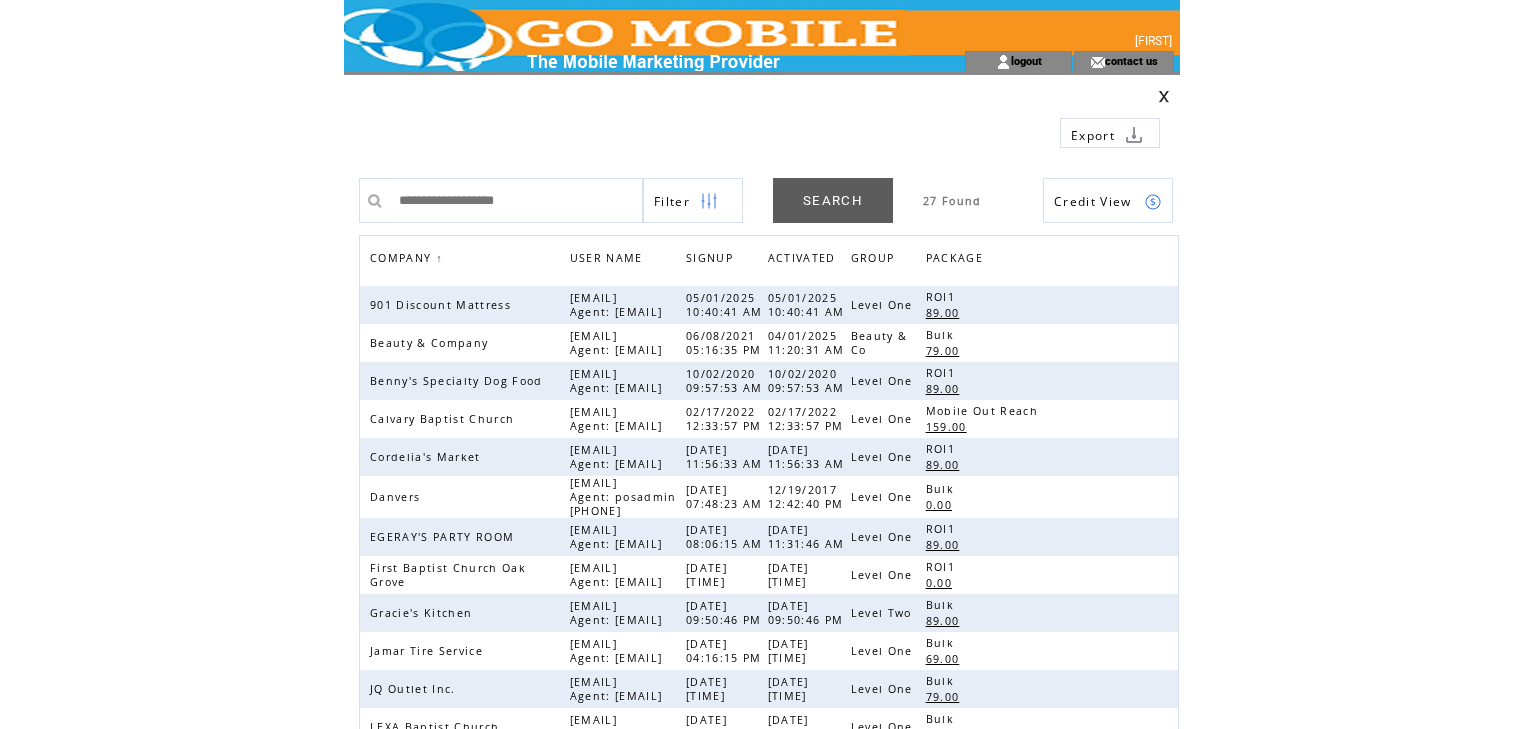 scroll, scrollTop: 0, scrollLeft: 0, axis: both 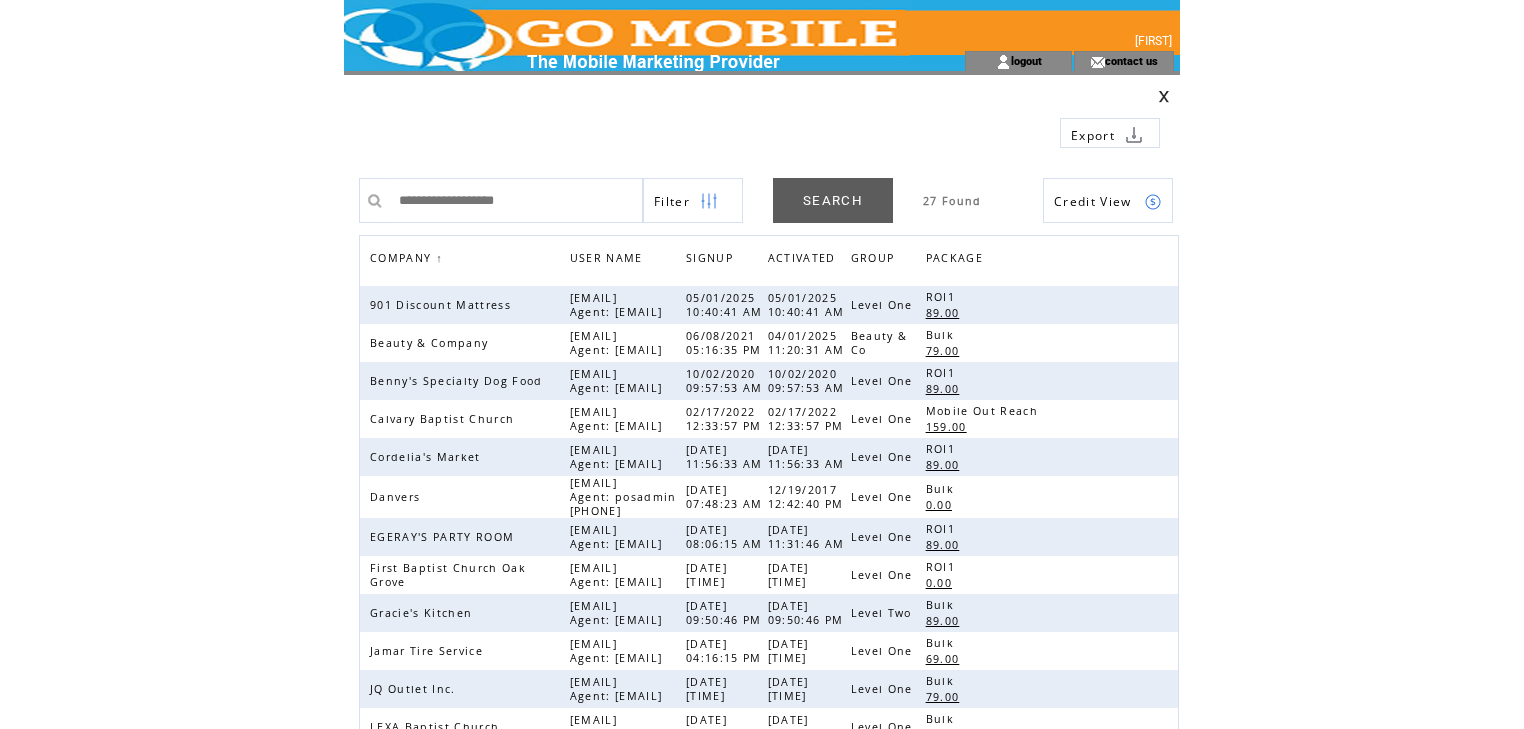 click at bounding box center (1153, 202) 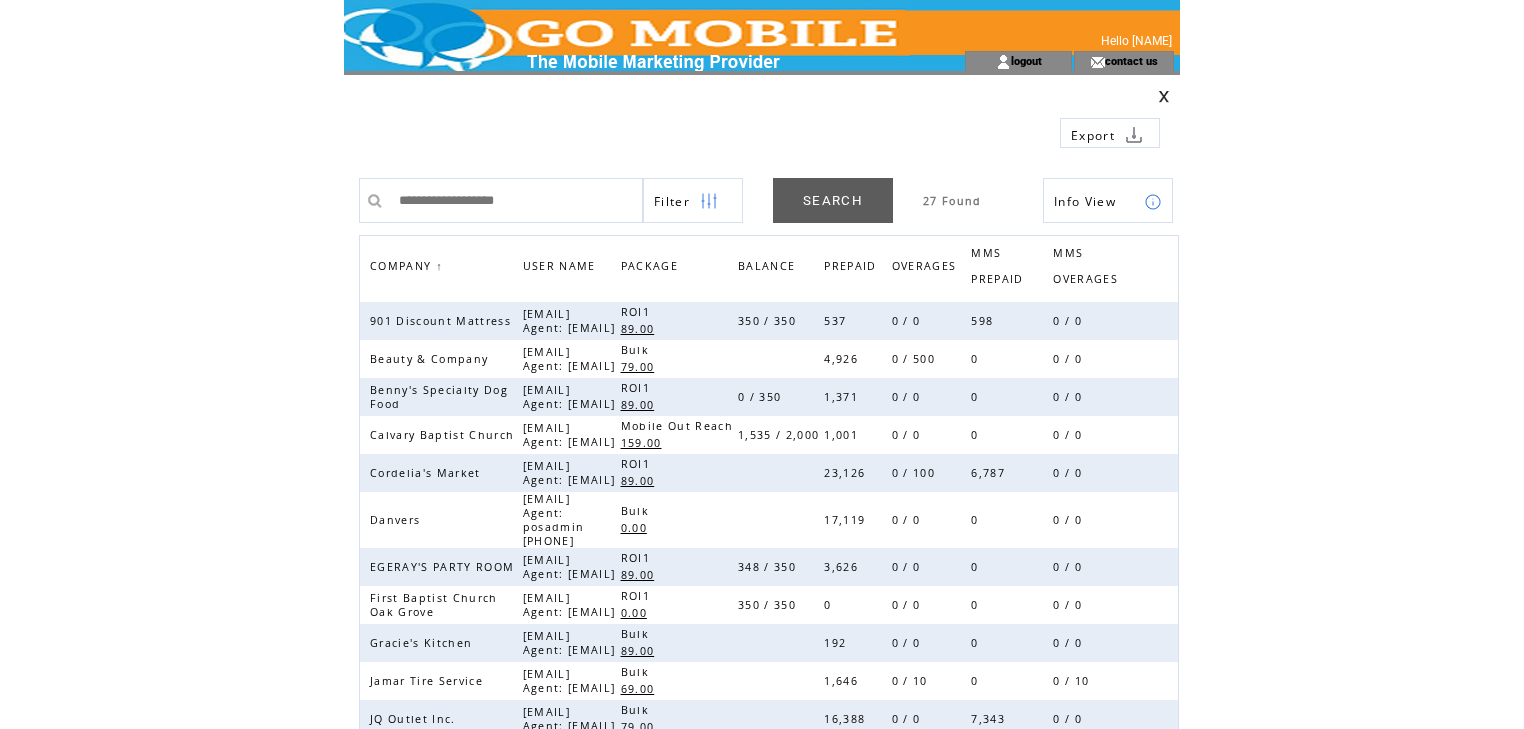 scroll, scrollTop: 0, scrollLeft: 0, axis: both 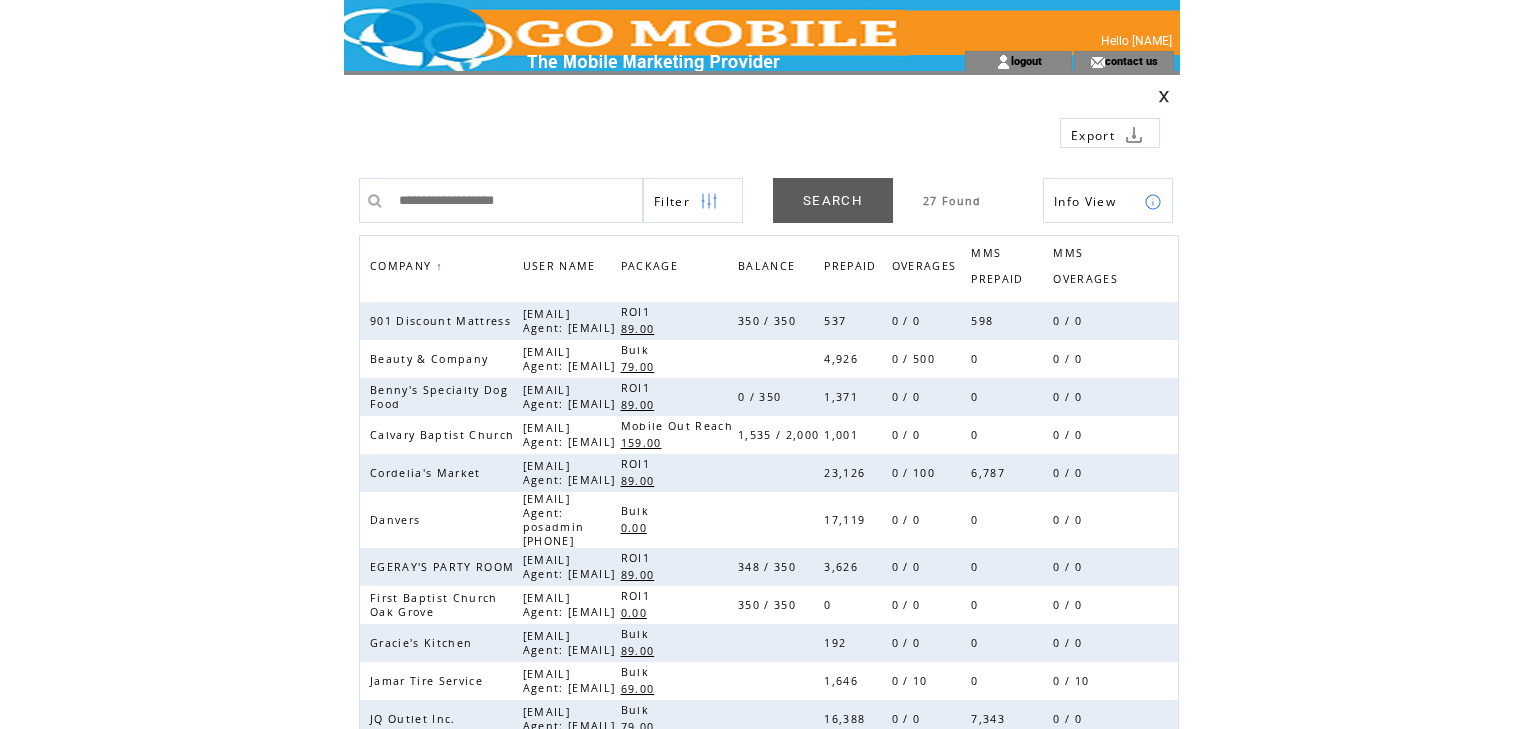 click at bounding box center [1164, 96] 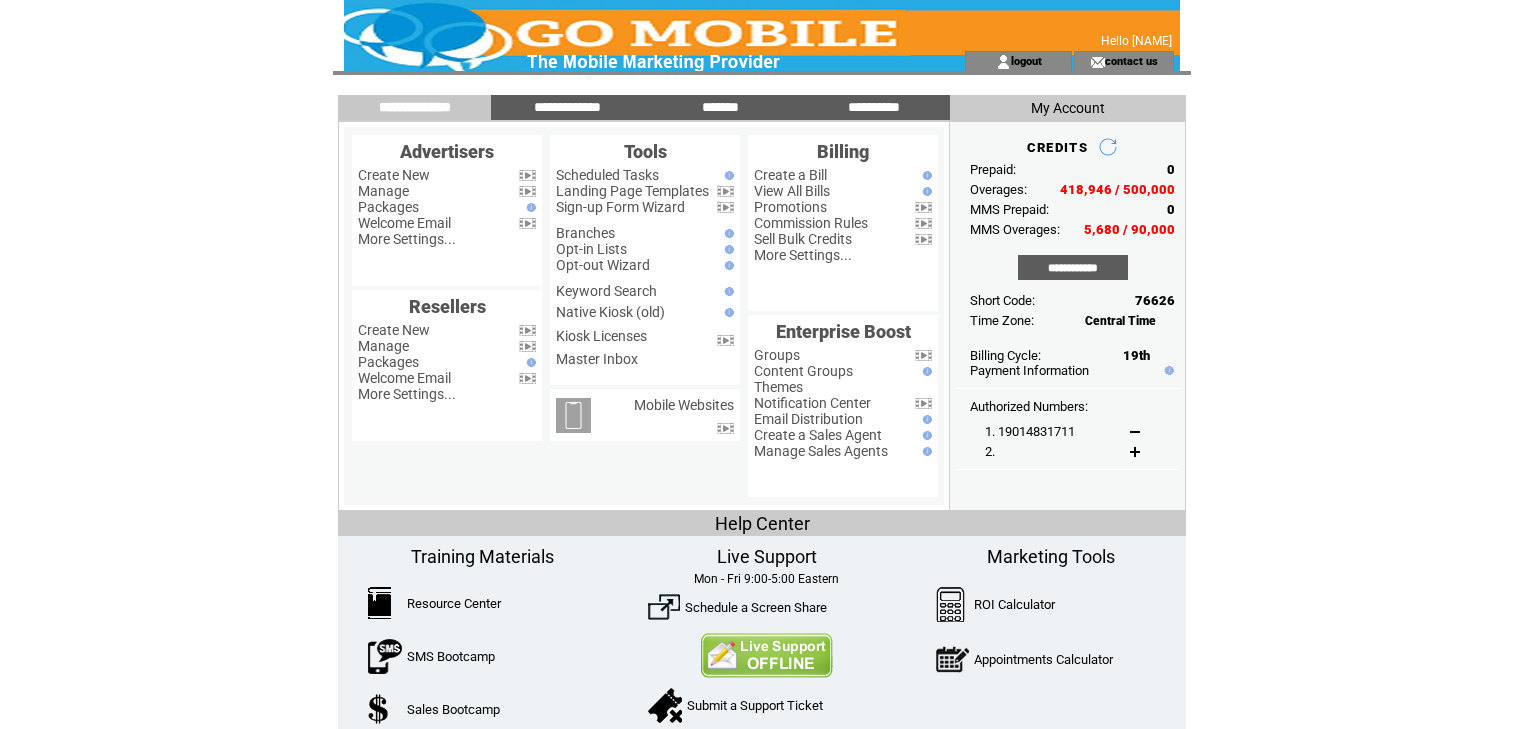 scroll, scrollTop: 0, scrollLeft: 0, axis: both 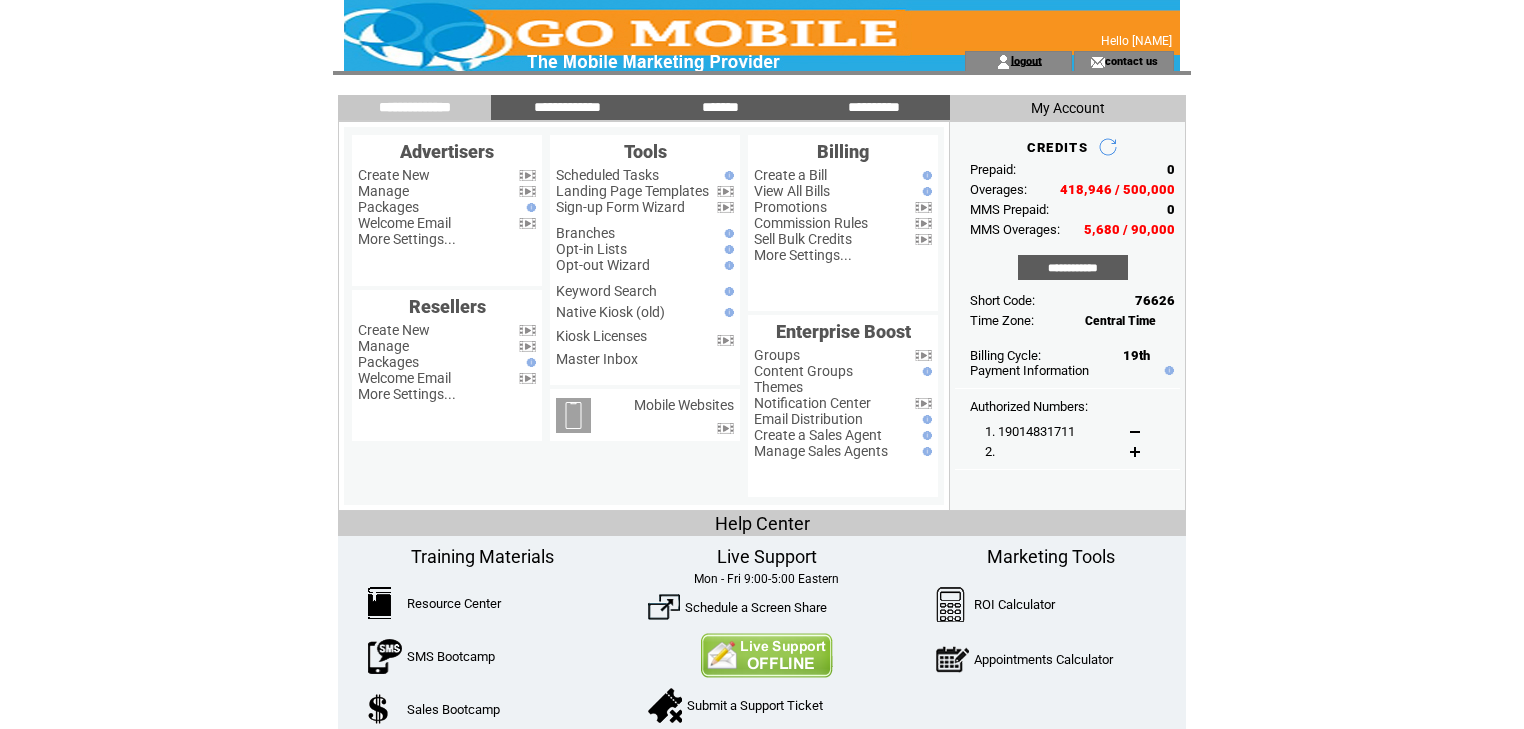 click on "logout" at bounding box center (1026, 60) 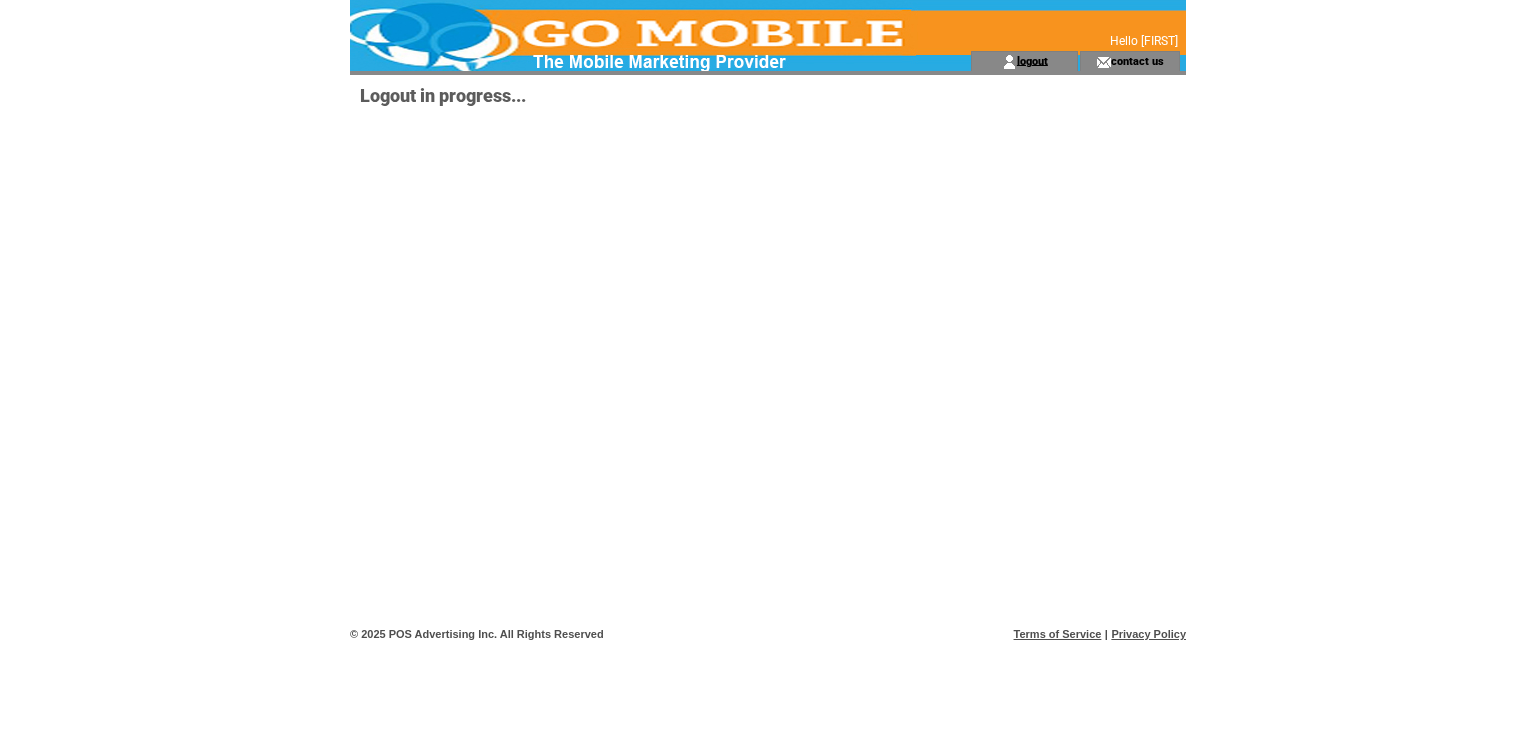 scroll, scrollTop: 0, scrollLeft: 0, axis: both 